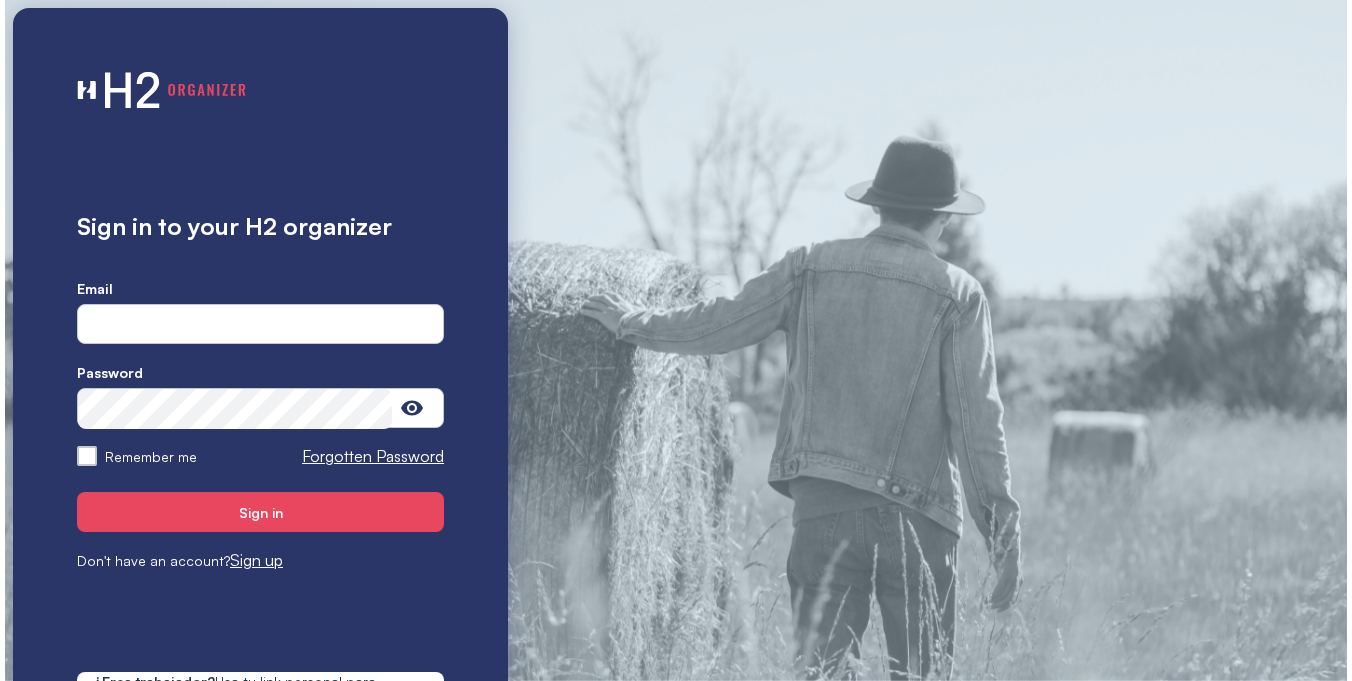 scroll, scrollTop: 0, scrollLeft: 0, axis: both 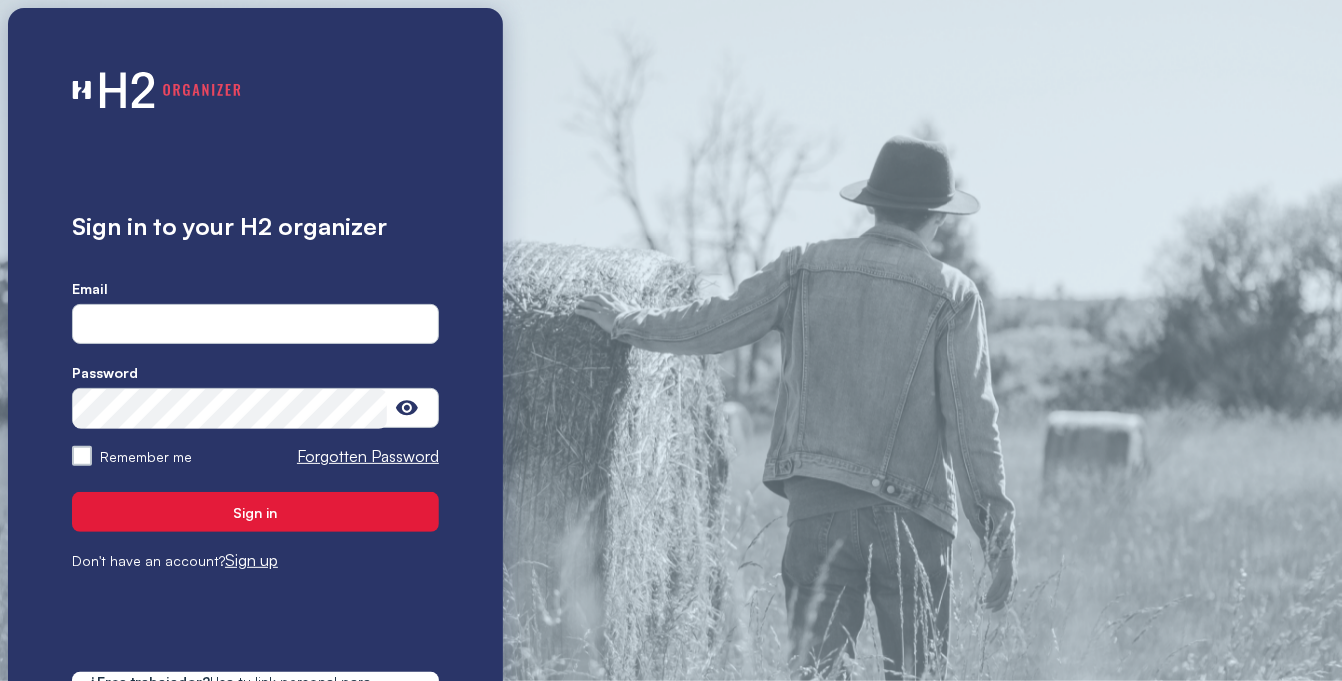 type on "**********" 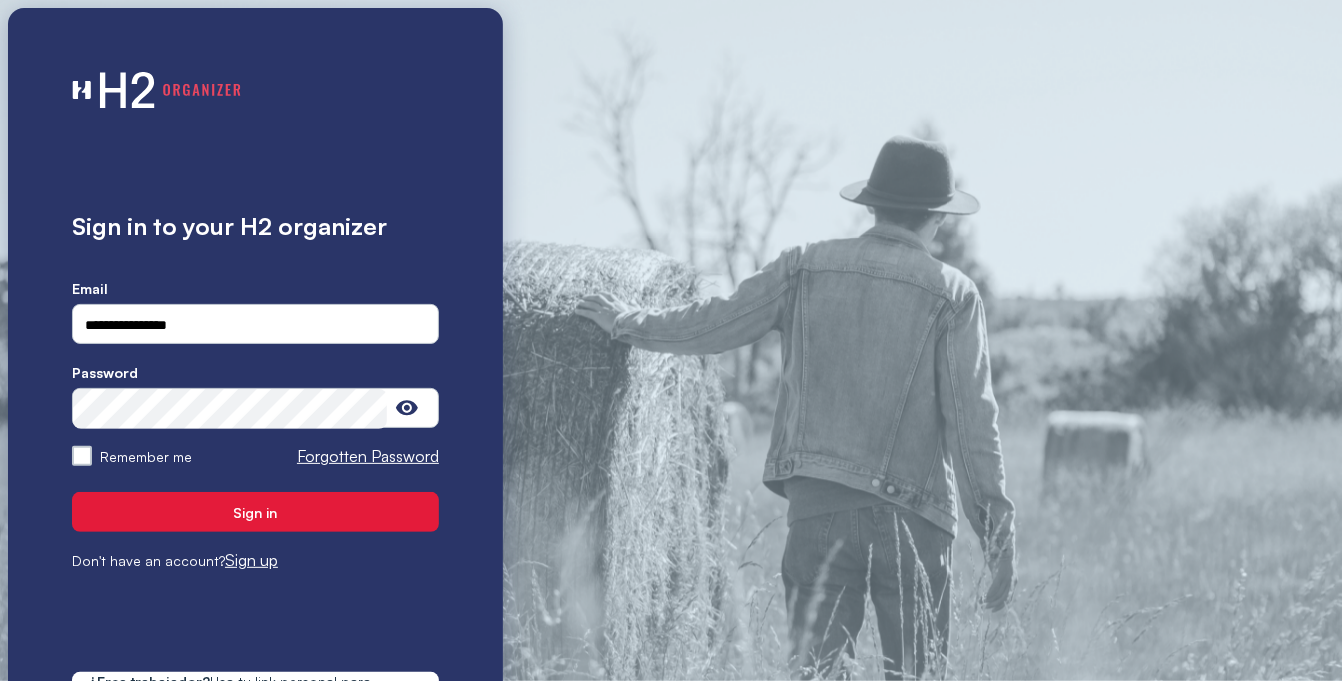click on "Sign in" at bounding box center (255, 512) 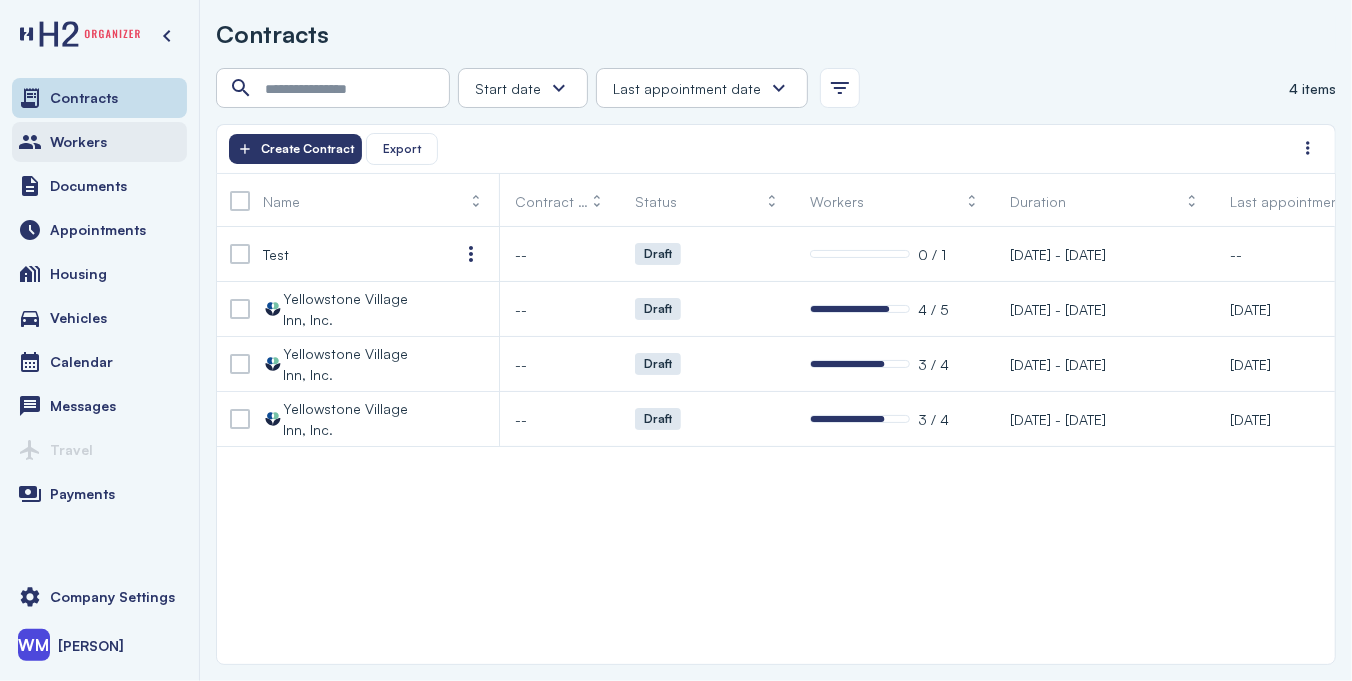 click on "Workers" at bounding box center (99, 142) 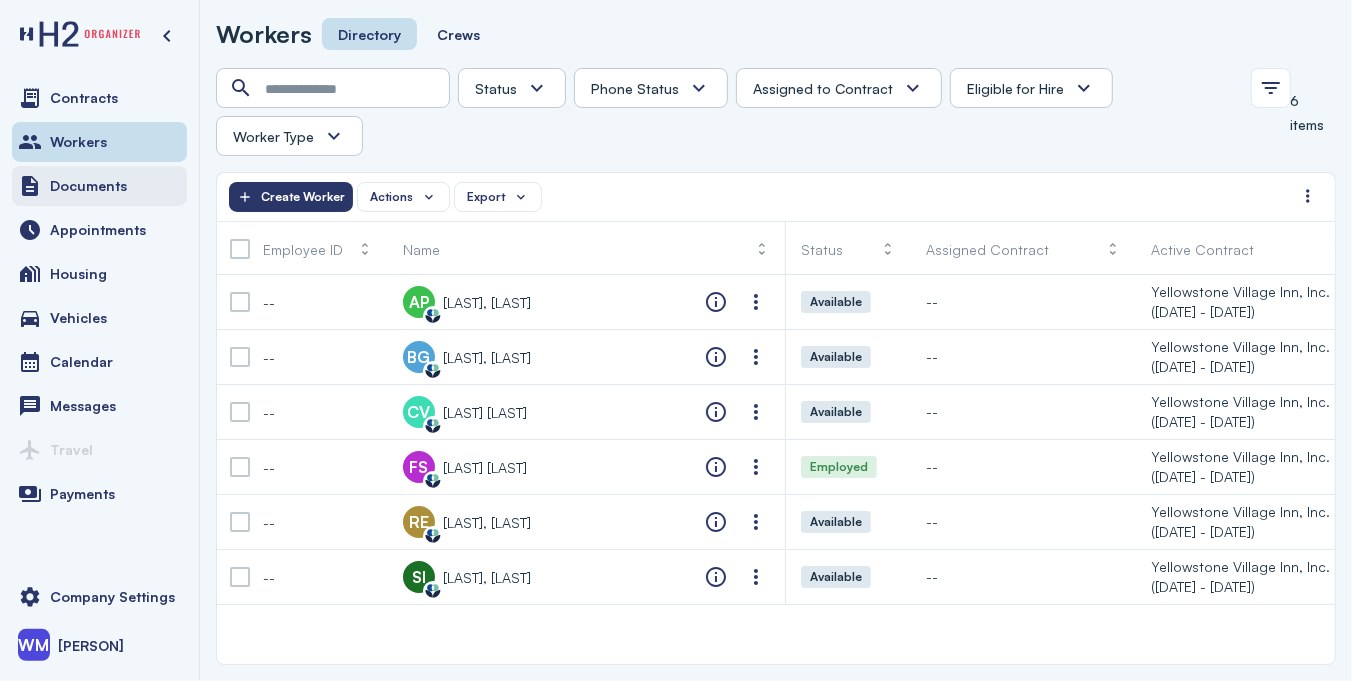 click on "Documents" at bounding box center [88, 186] 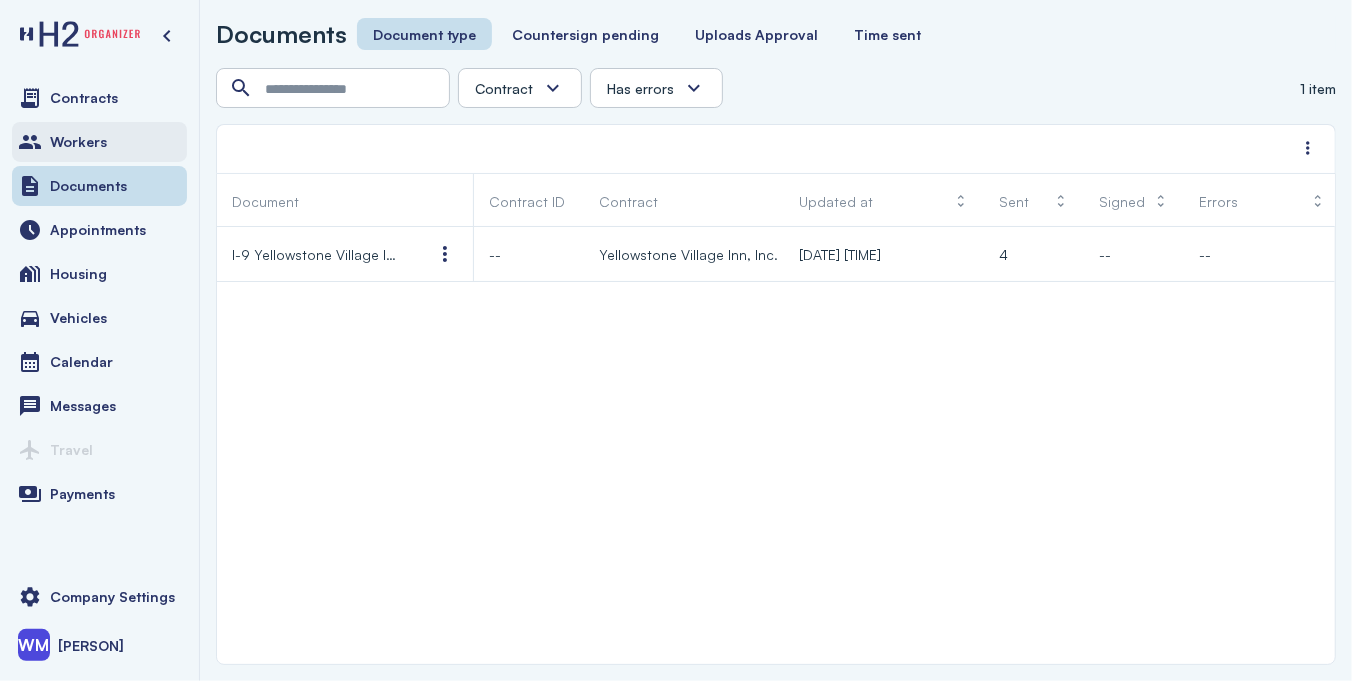 click on "Workers" at bounding box center [78, 142] 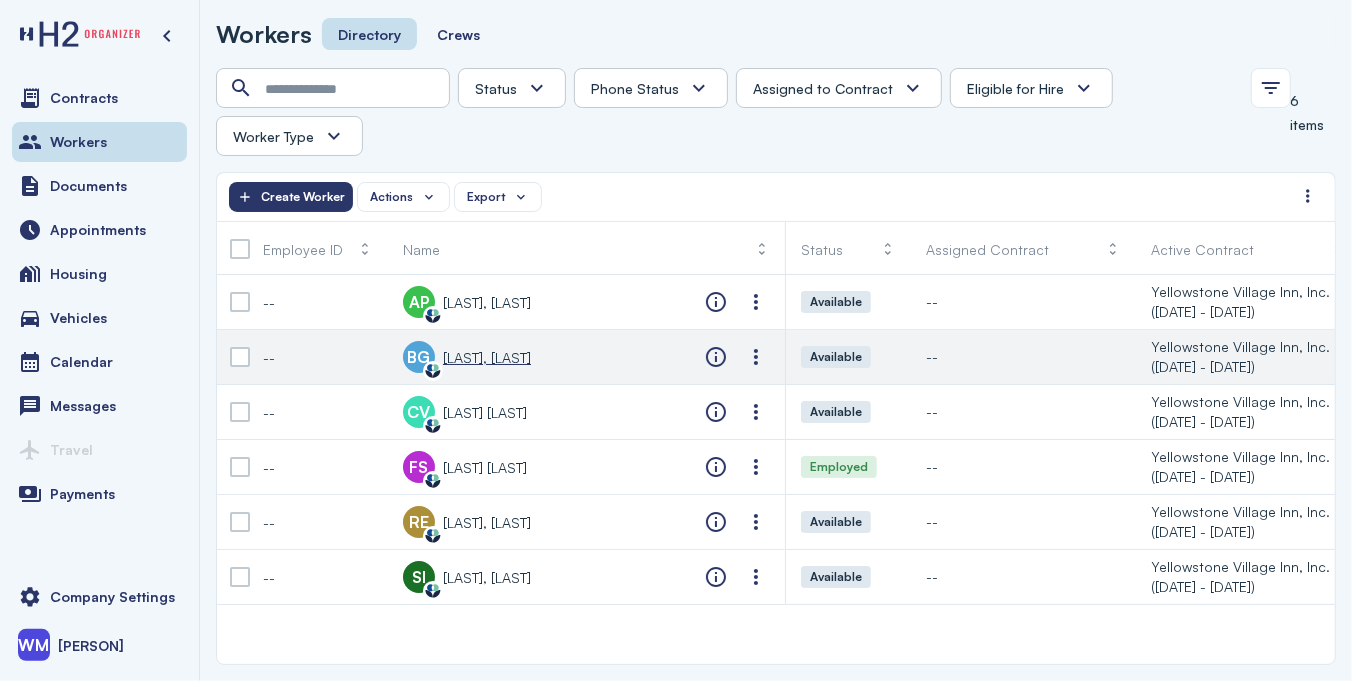 click on "[LAST], [LAST]" at bounding box center [487, 357] 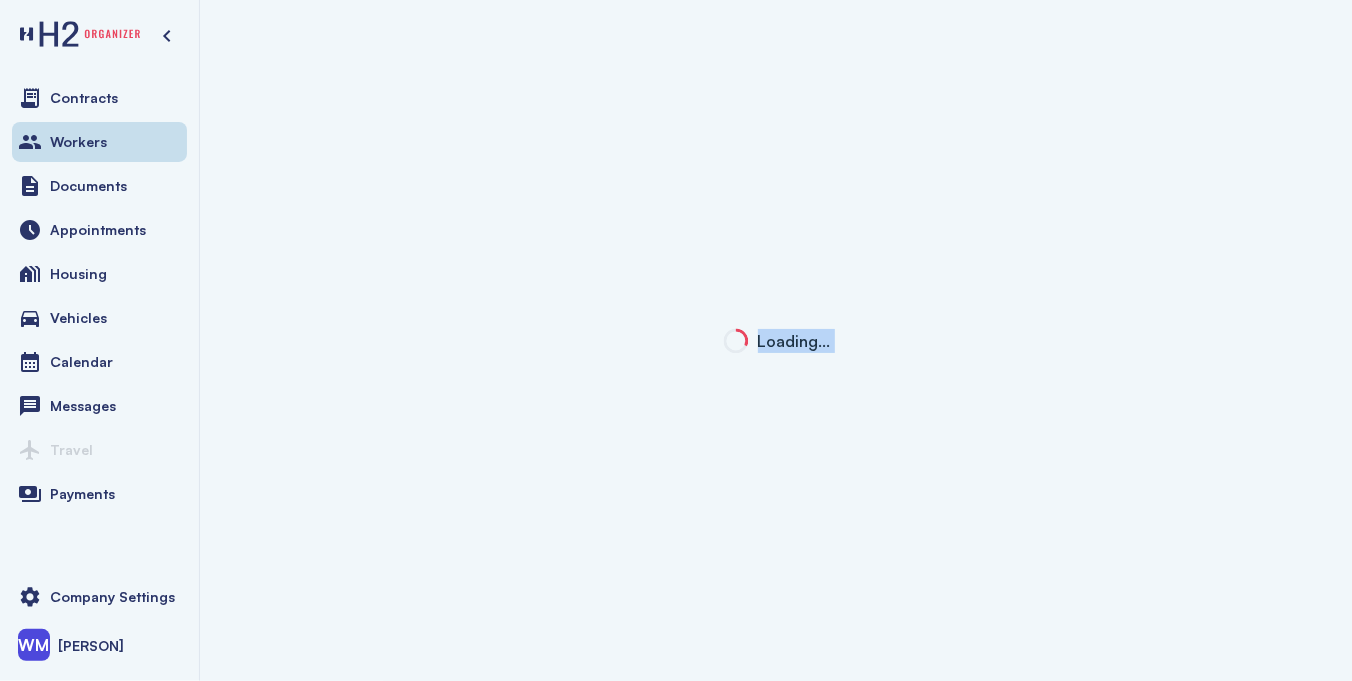 click on "Loading…" 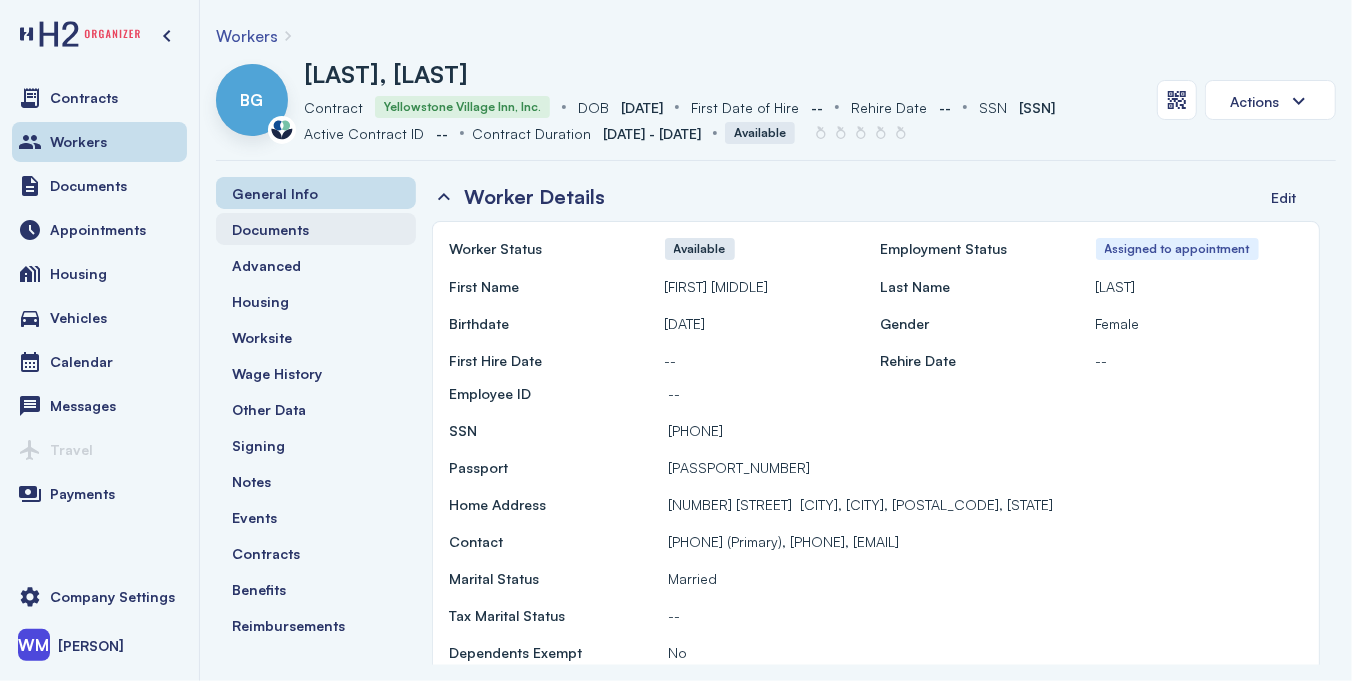 click on "Documents" at bounding box center [270, 229] 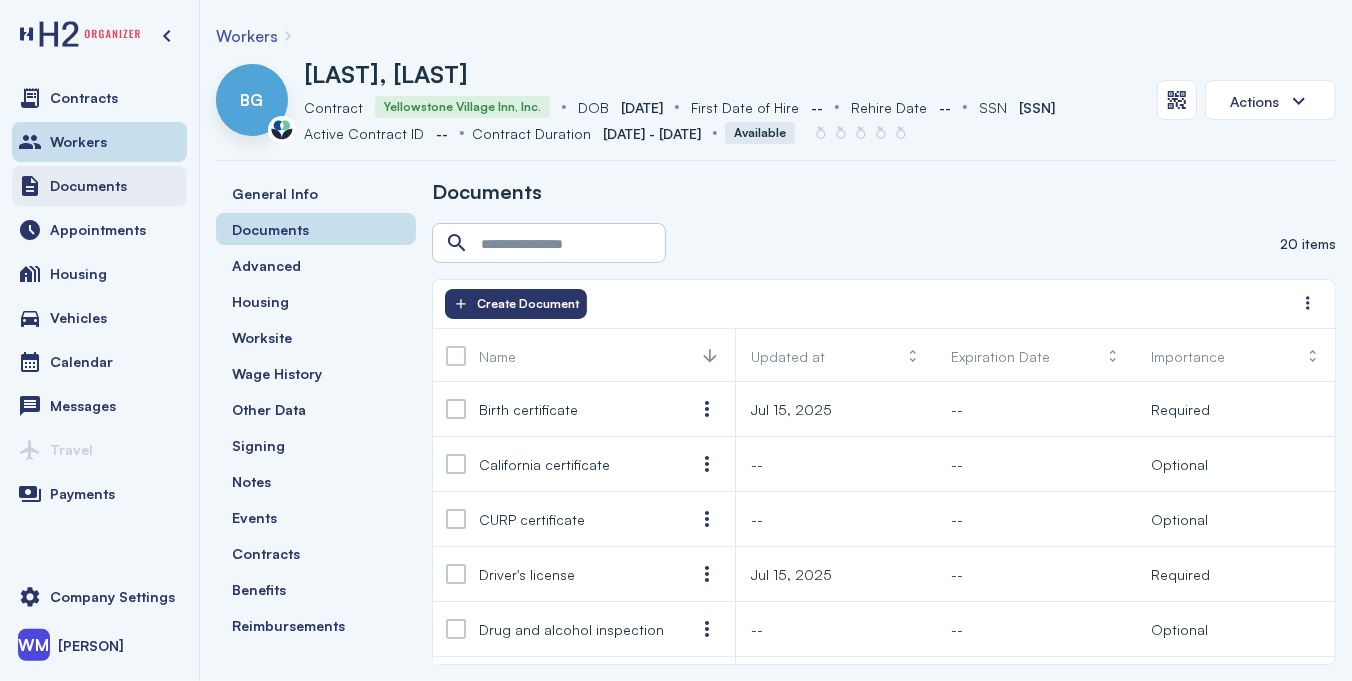 click on "Documents" at bounding box center [88, 186] 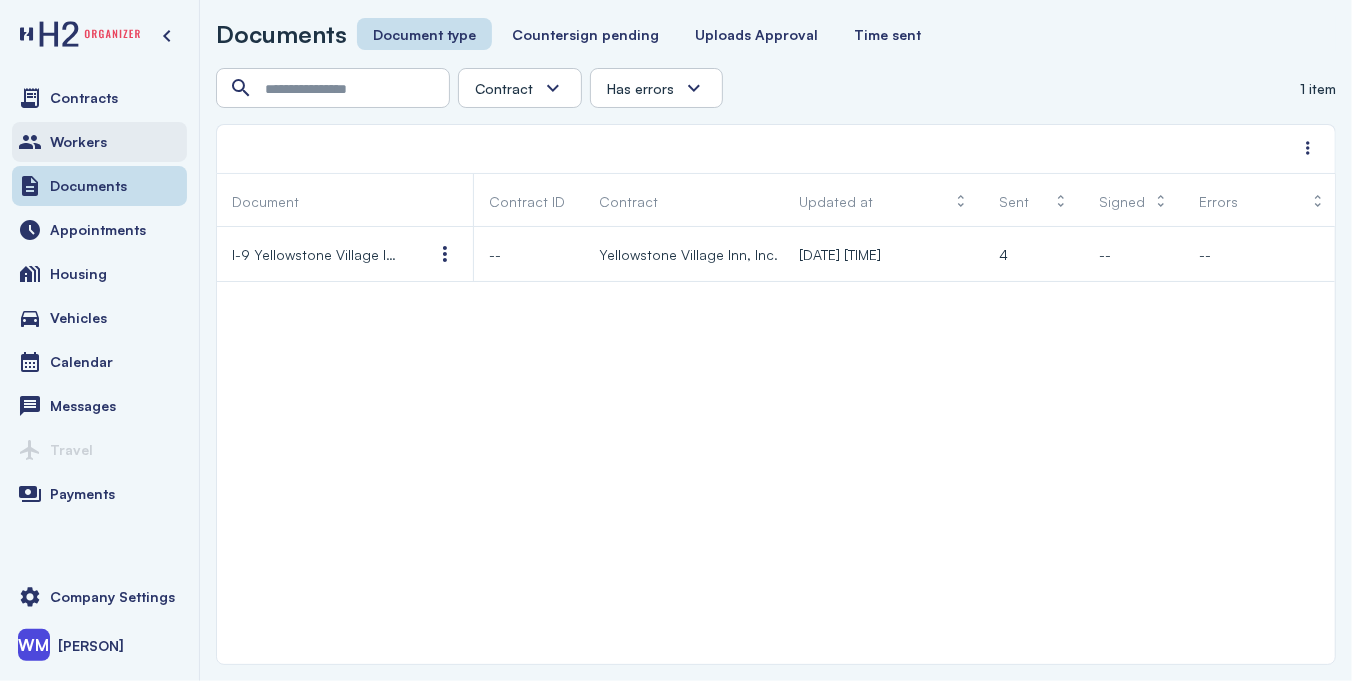 click on "Workers" at bounding box center (78, 142) 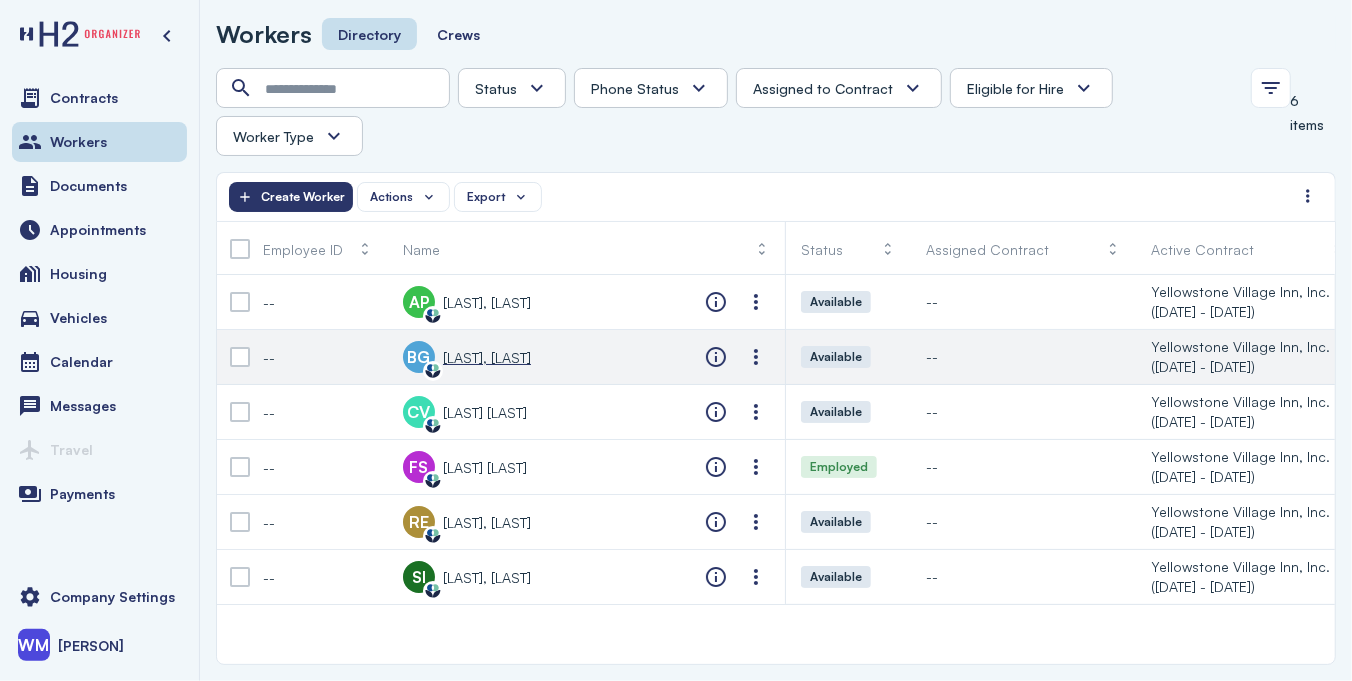 click on "[LAST], [LAST]" at bounding box center (487, 357) 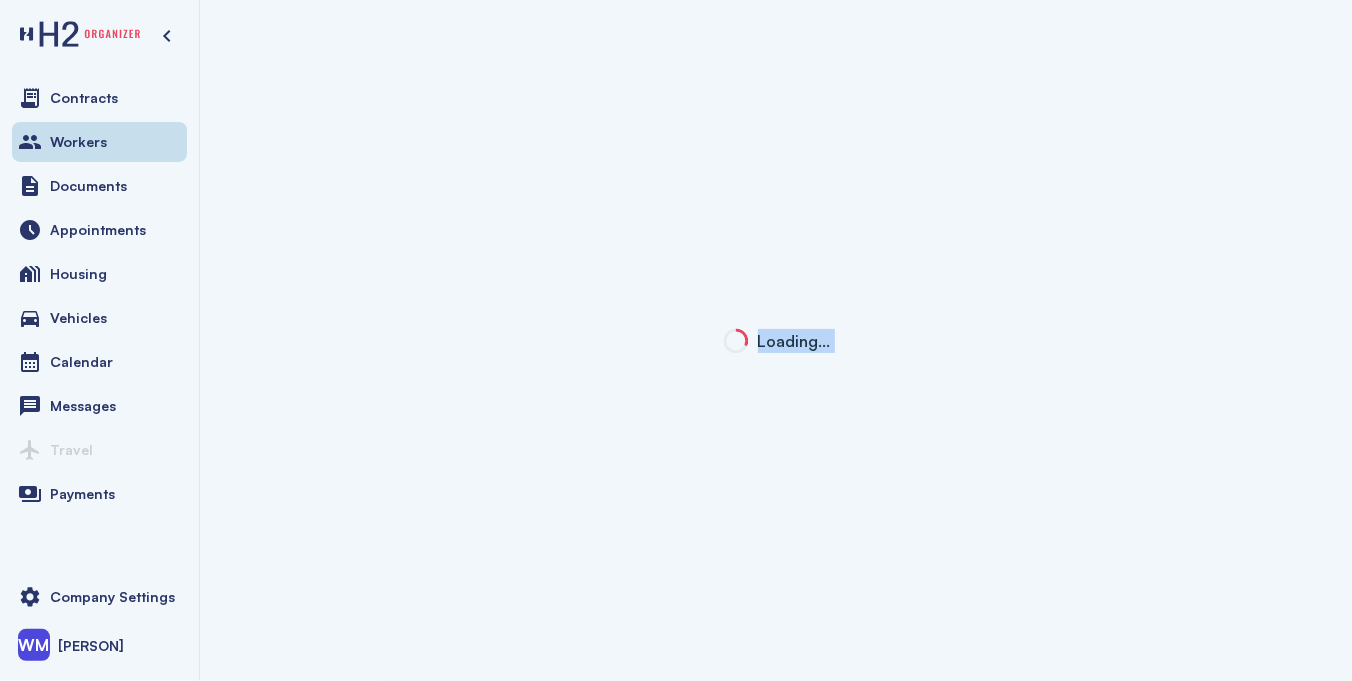 click on "Loading…" 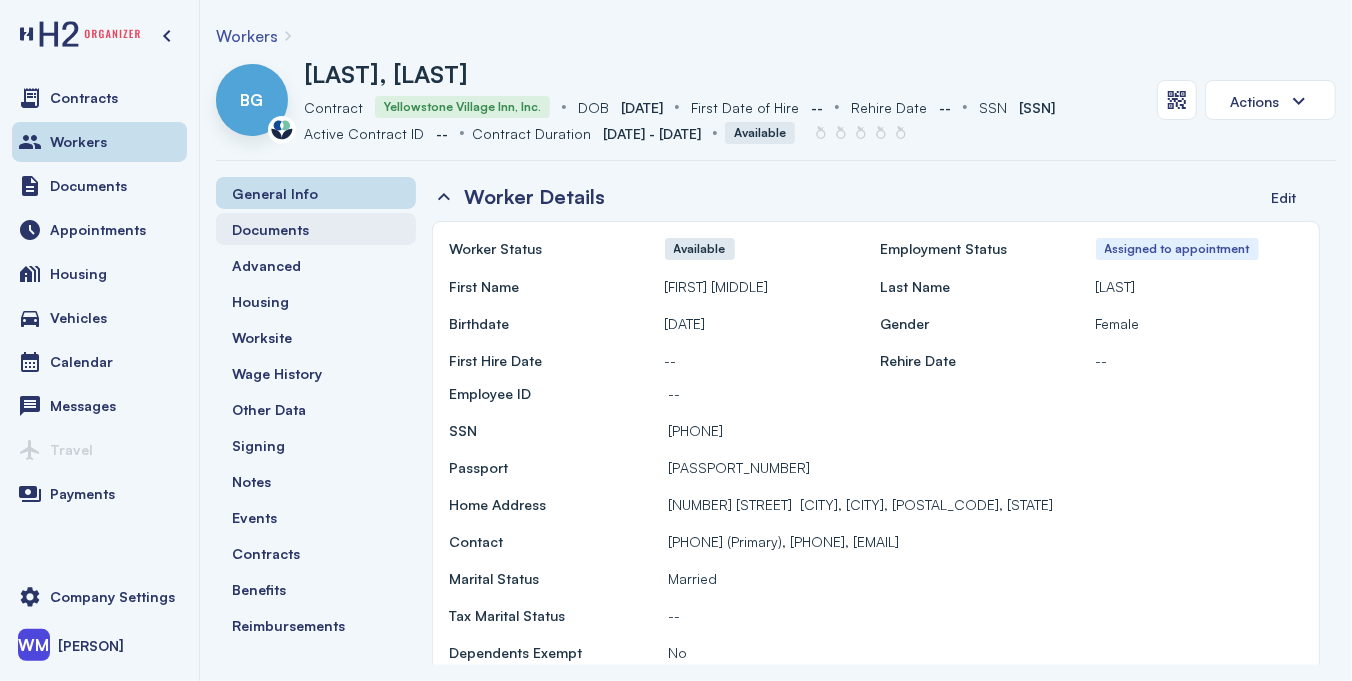 click on "Documents" at bounding box center [270, 229] 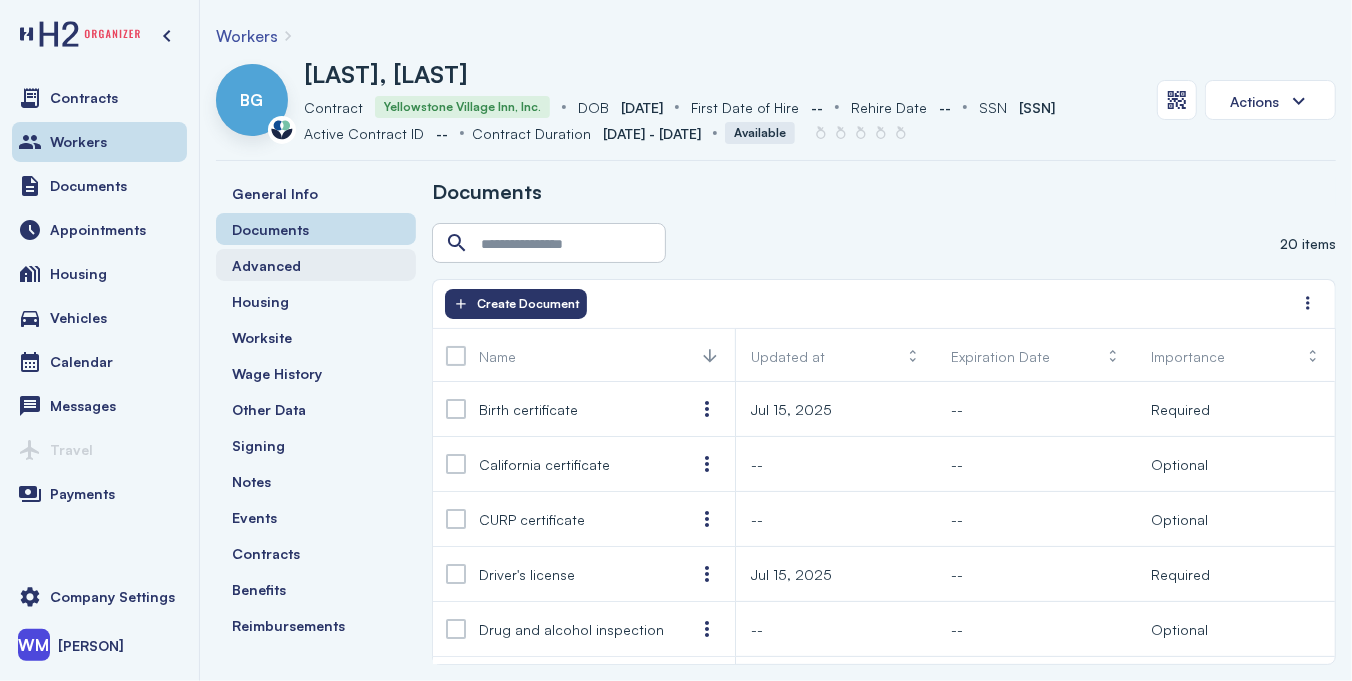 click on "Advanced" at bounding box center (266, 265) 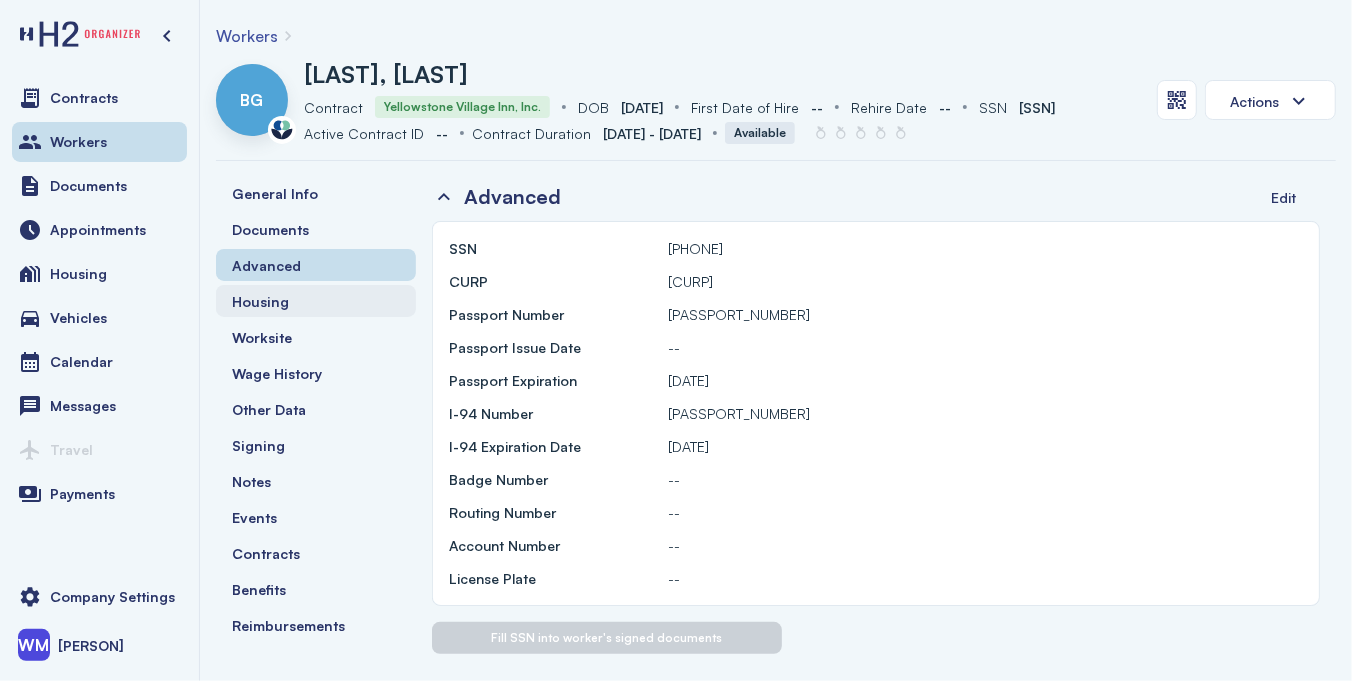 click on "Housing" at bounding box center [260, 301] 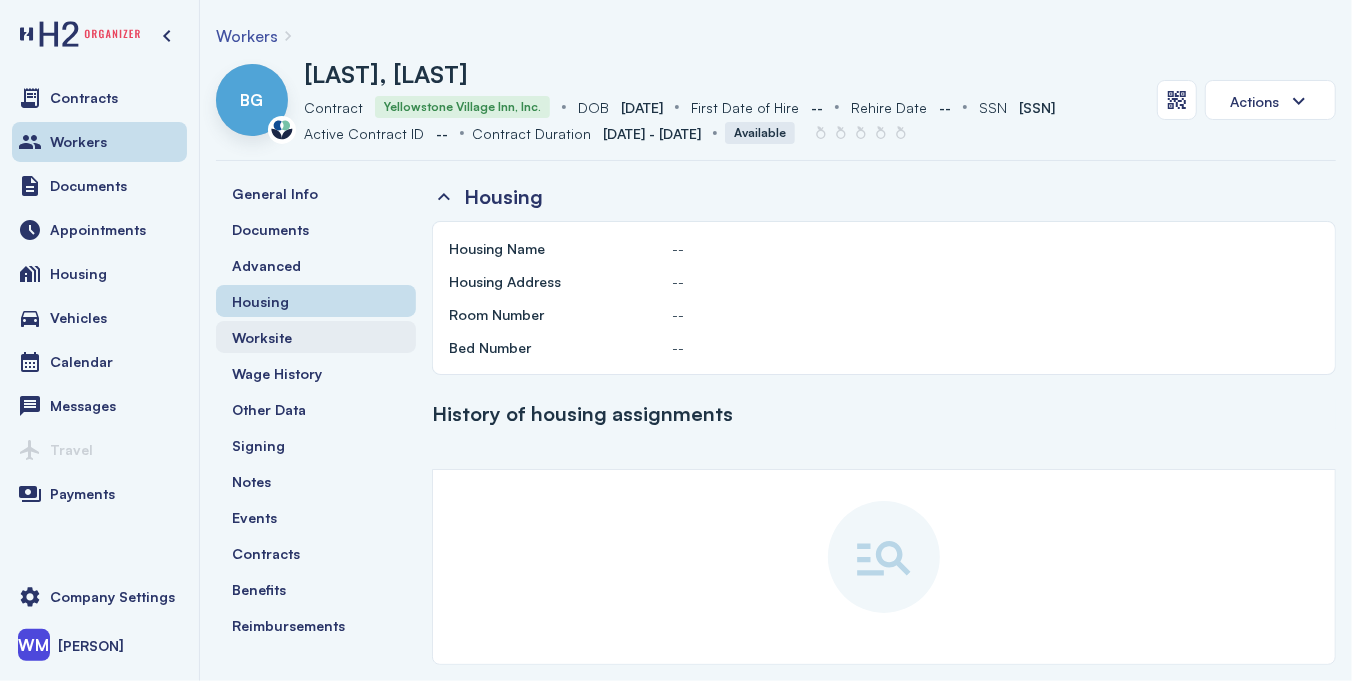 click on "Worksite" at bounding box center (262, 337) 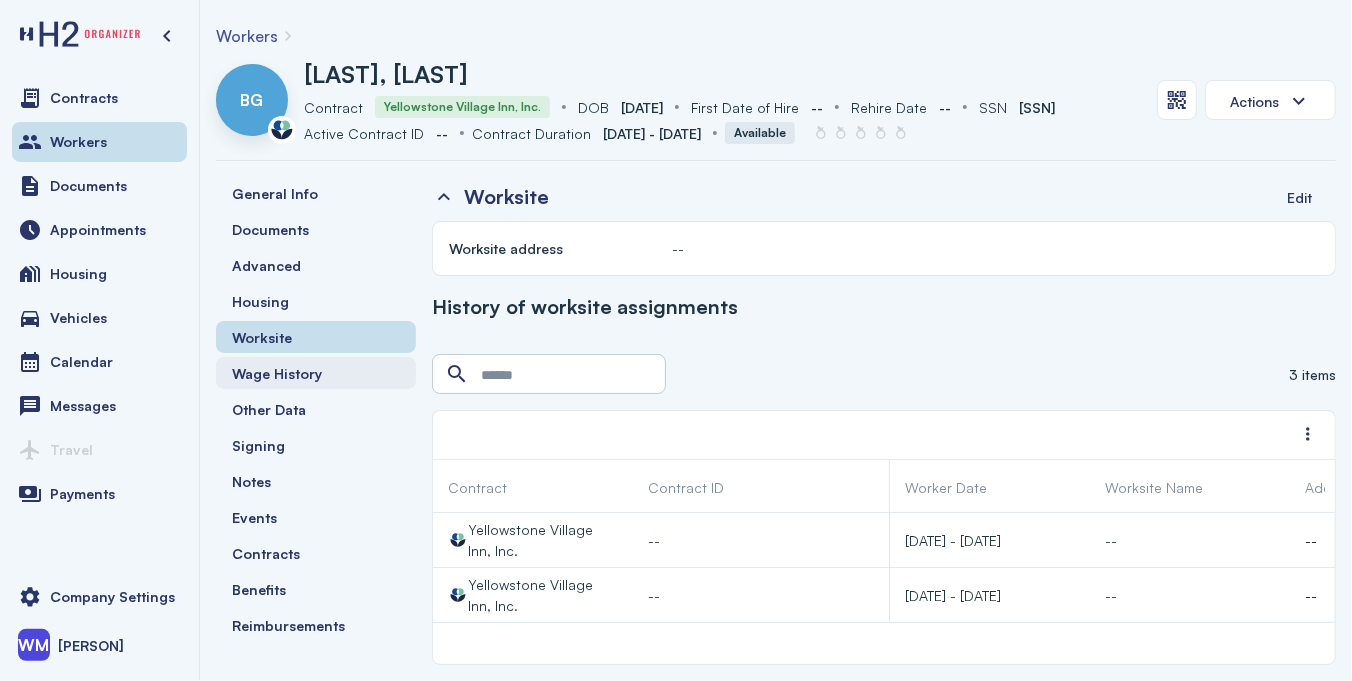 click on "Wage History" at bounding box center [277, 373] 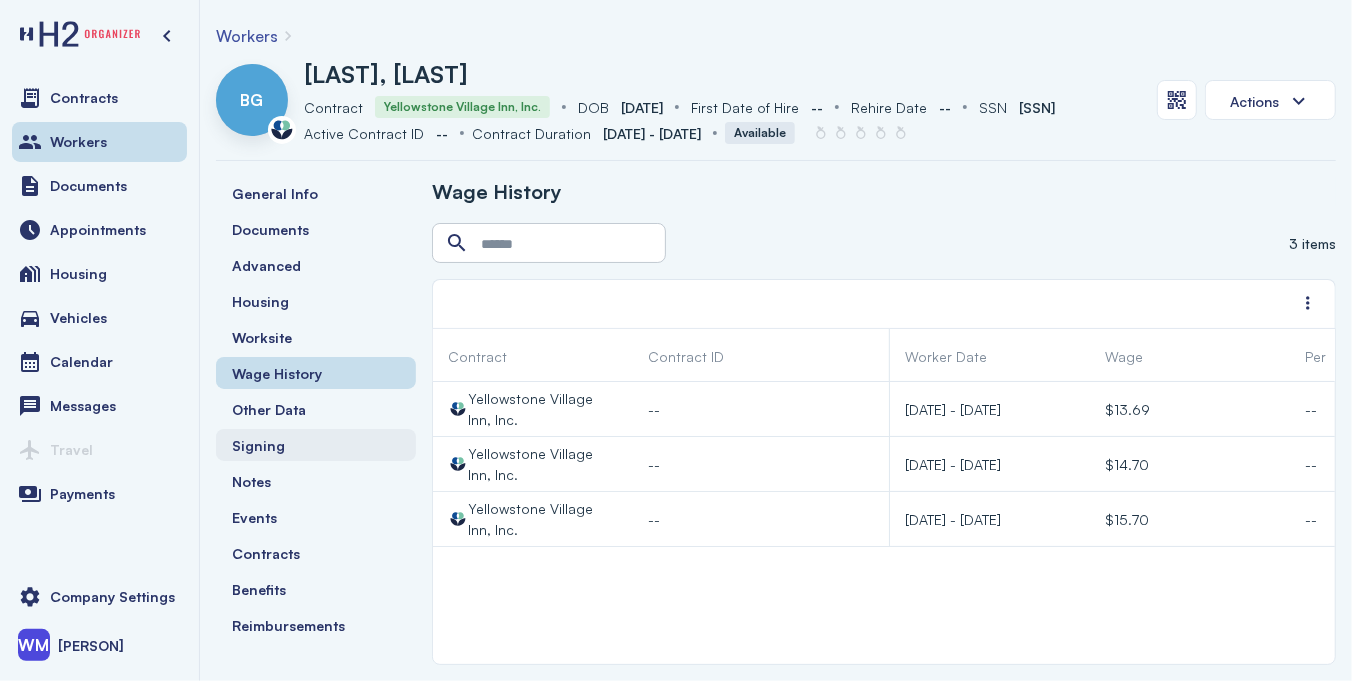 click on "Signing" at bounding box center [258, 445] 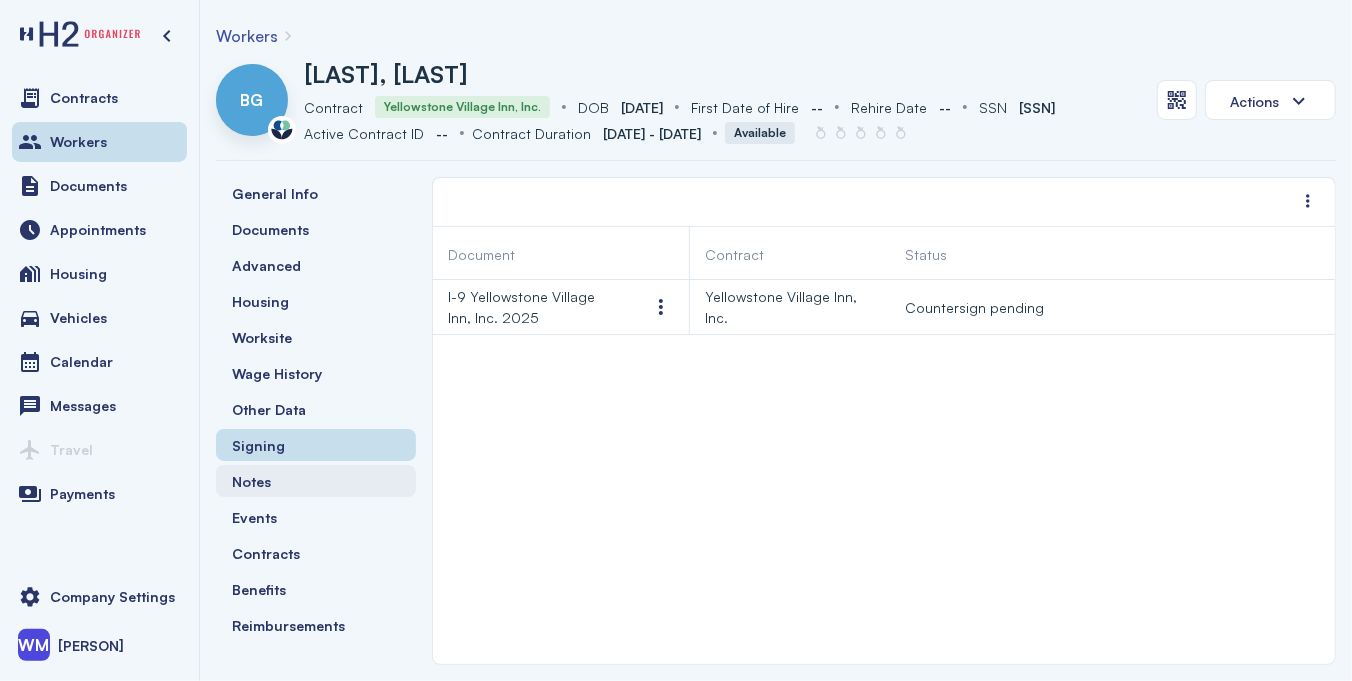 click on "Notes" at bounding box center (251, 481) 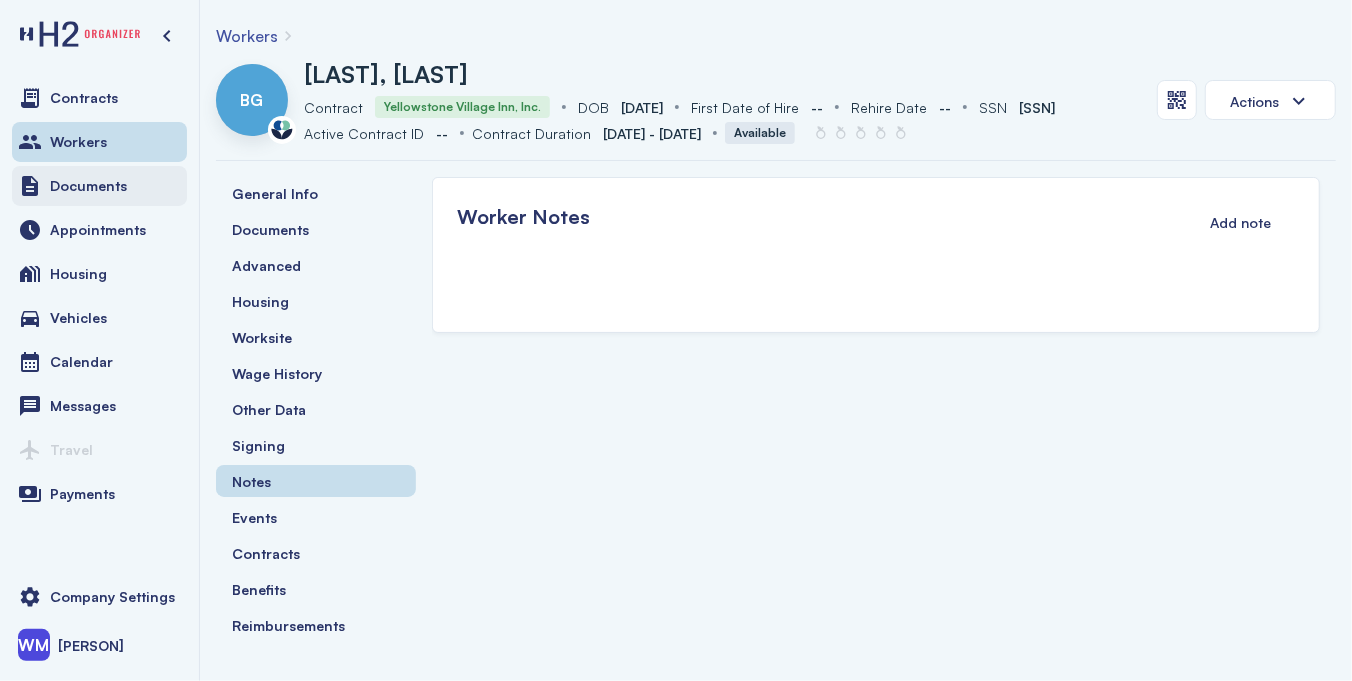 click on "Documents" at bounding box center [88, 186] 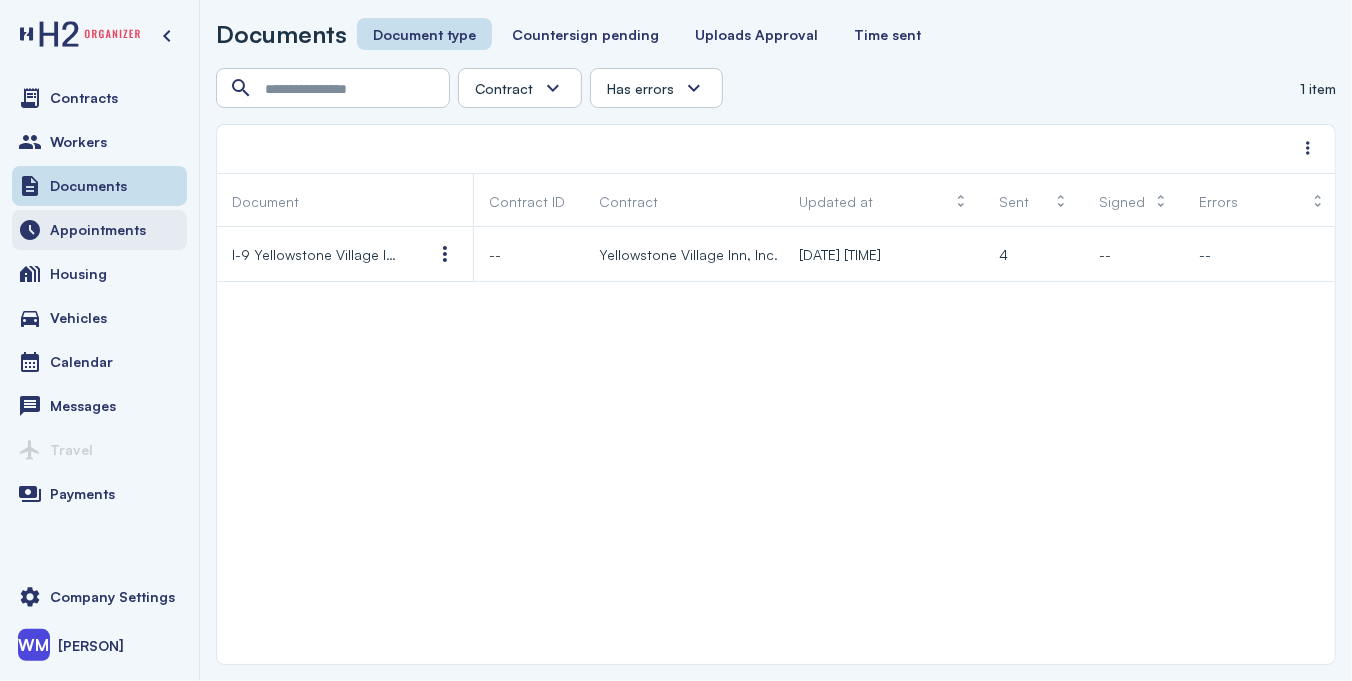 click on "Appointments" at bounding box center (98, 230) 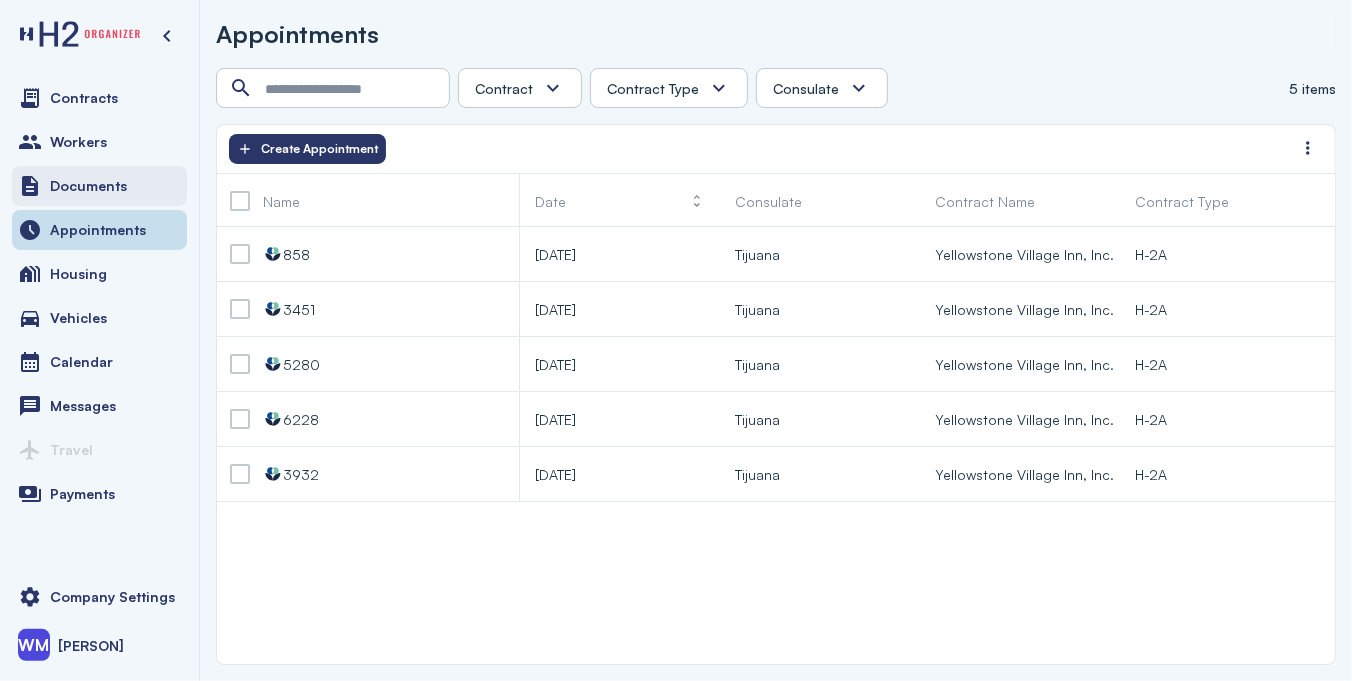 click on "Documents" at bounding box center [88, 186] 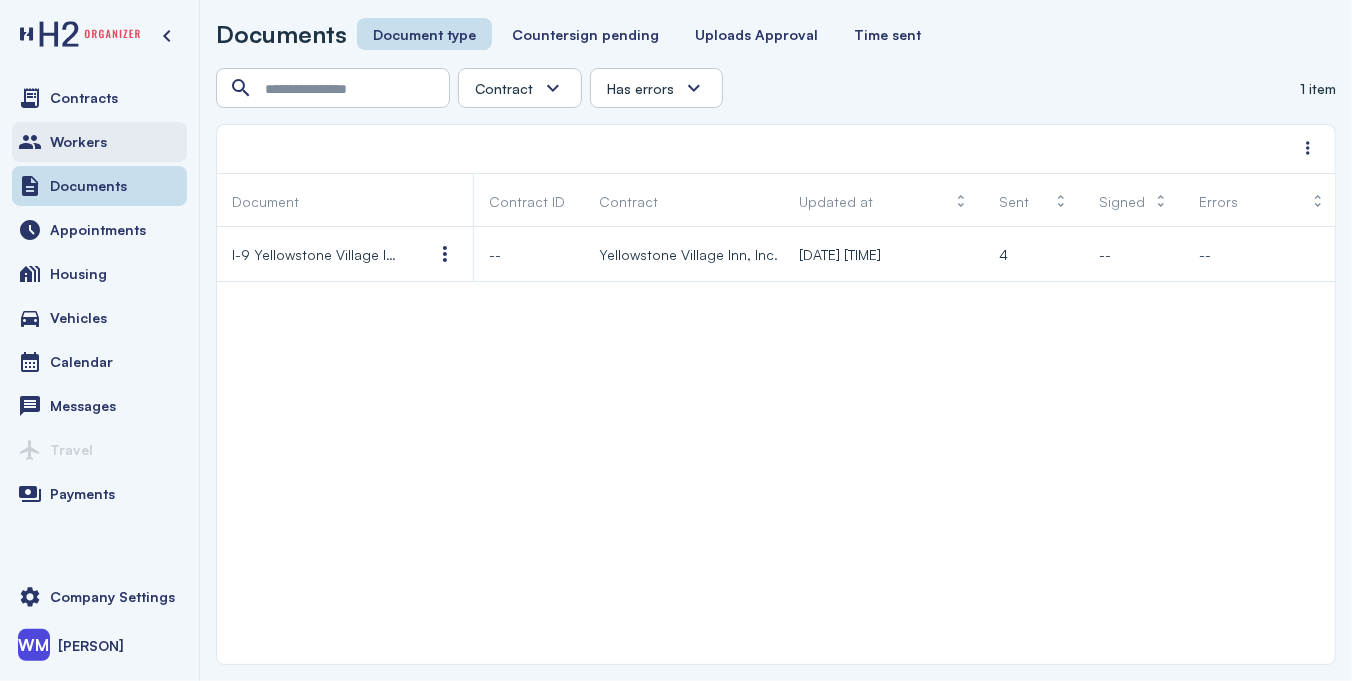 click on "Workers" at bounding box center (78, 142) 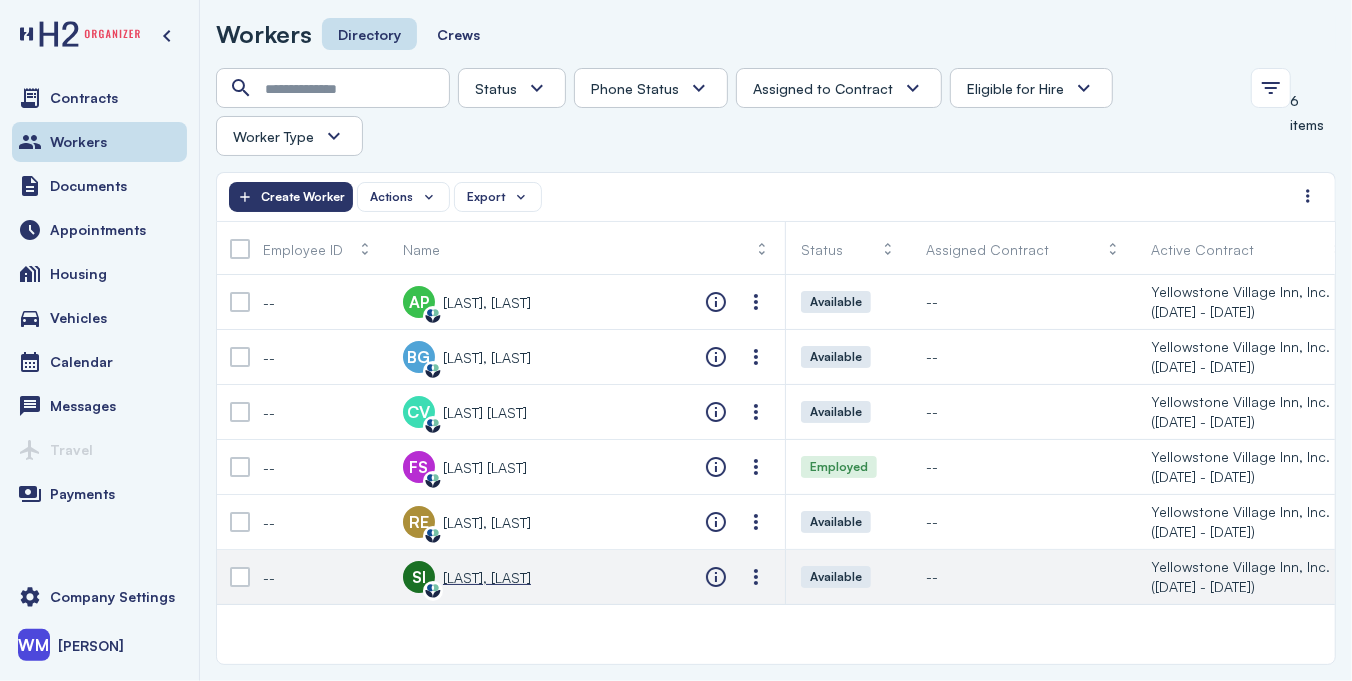 click on "[LAST], [LAST]" at bounding box center (487, 577) 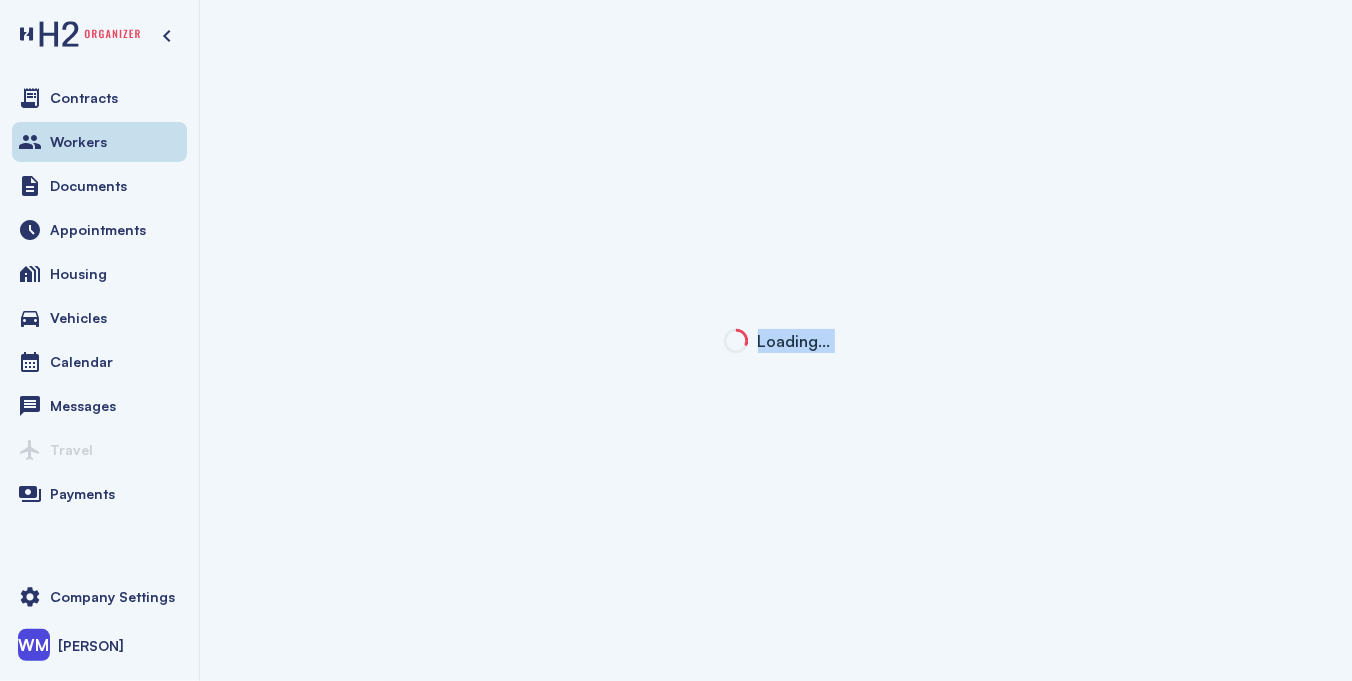 click on "Loading…" 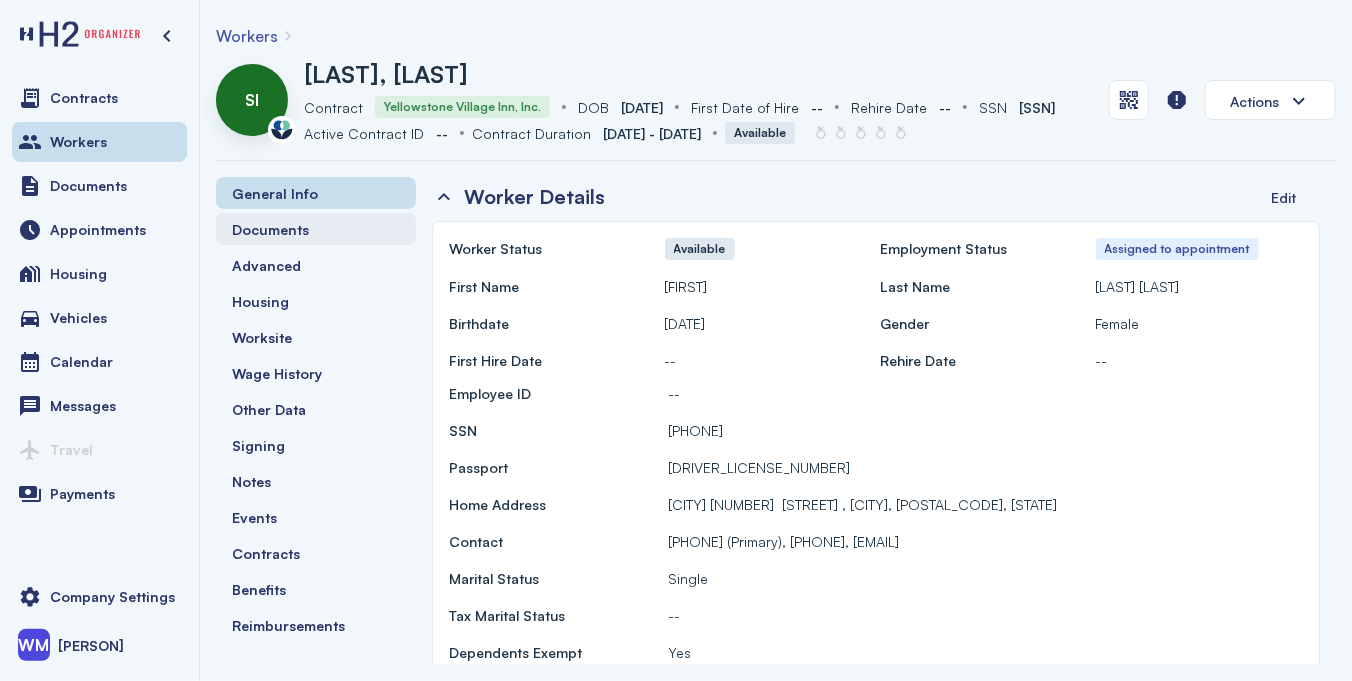 click on "Documents" at bounding box center [270, 229] 